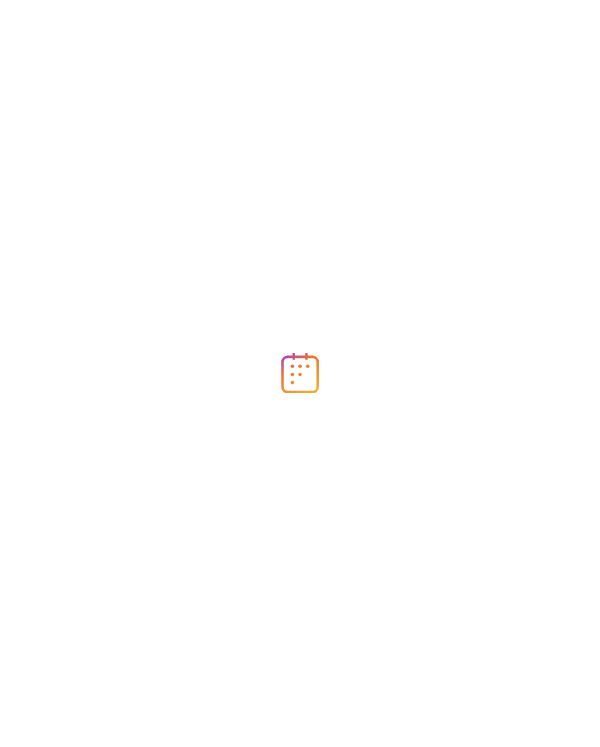scroll, scrollTop: 0, scrollLeft: 0, axis: both 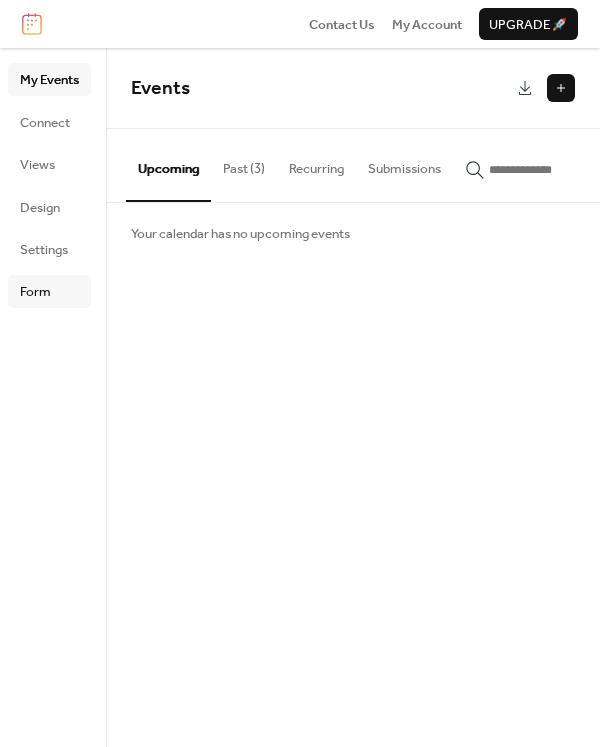 click on "Form" at bounding box center (35, 292) 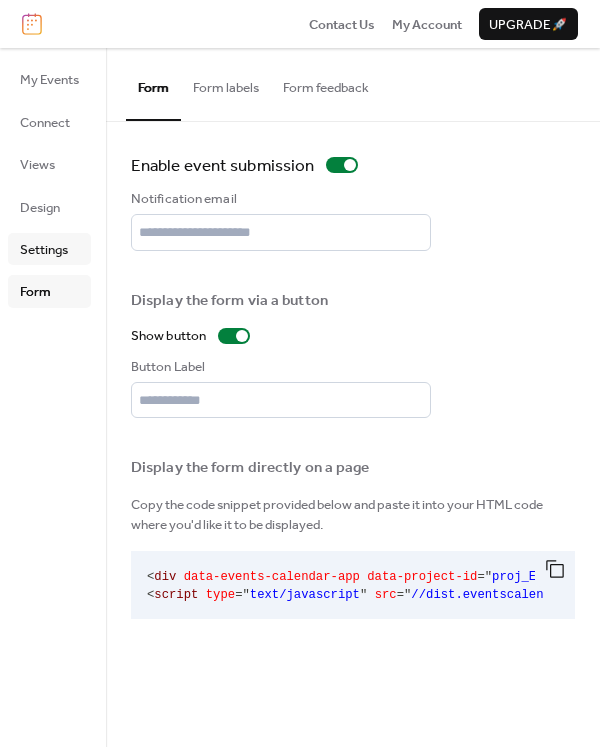 click on "Settings" at bounding box center (44, 250) 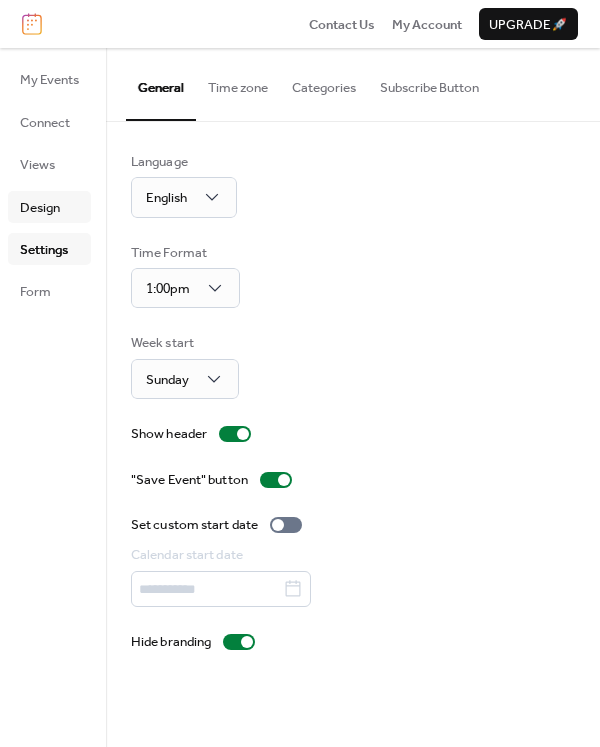 click on "Design" at bounding box center [40, 208] 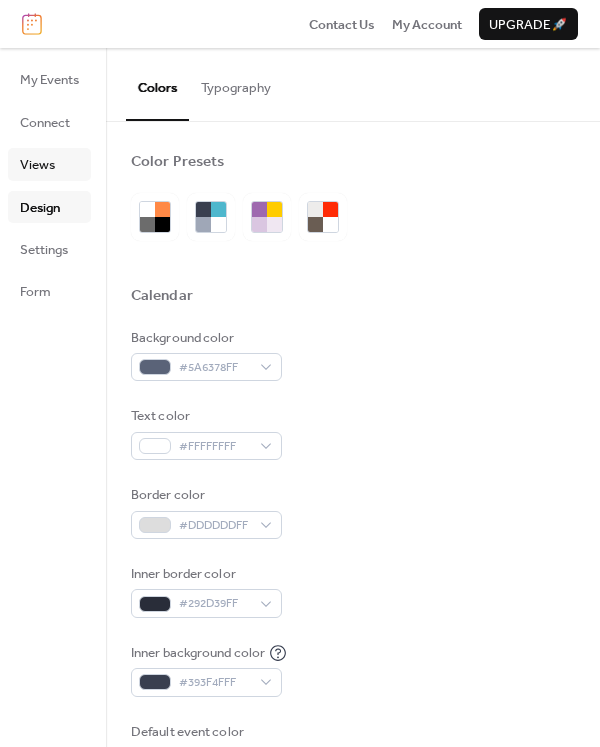 click on "Views" at bounding box center [37, 165] 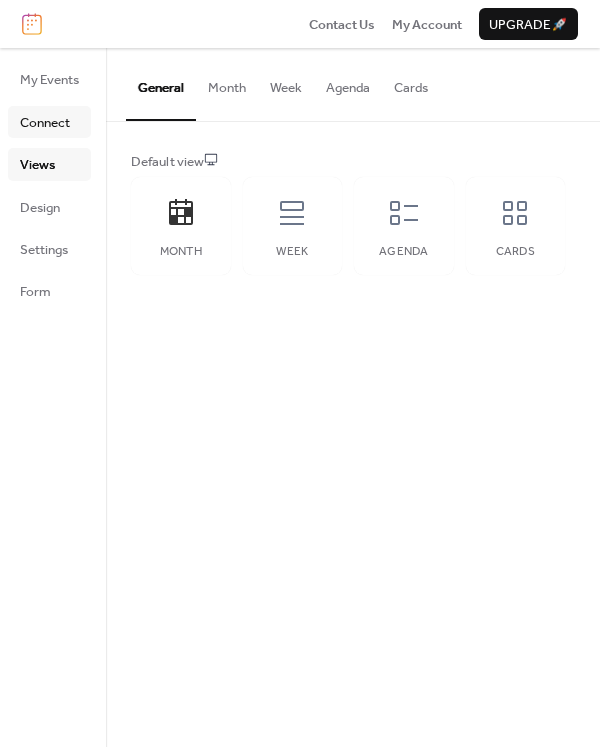 click on "Connect" at bounding box center [45, 123] 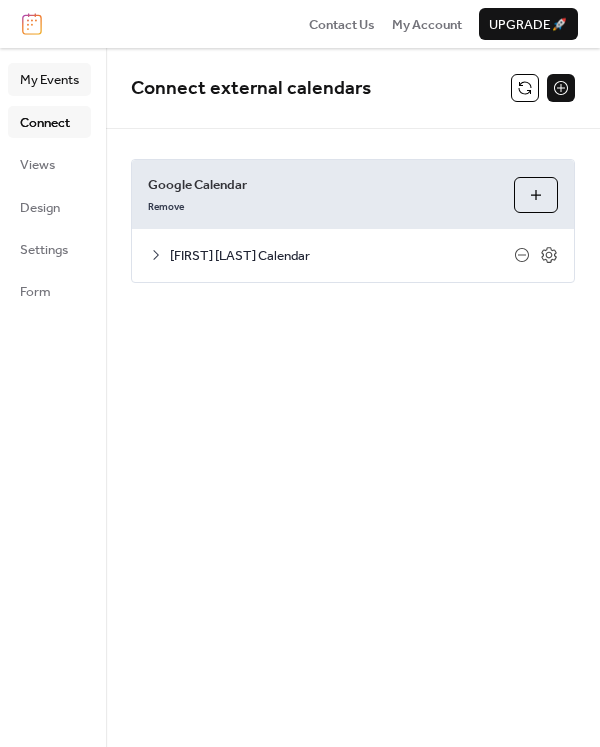 click on "My Events" at bounding box center [49, 80] 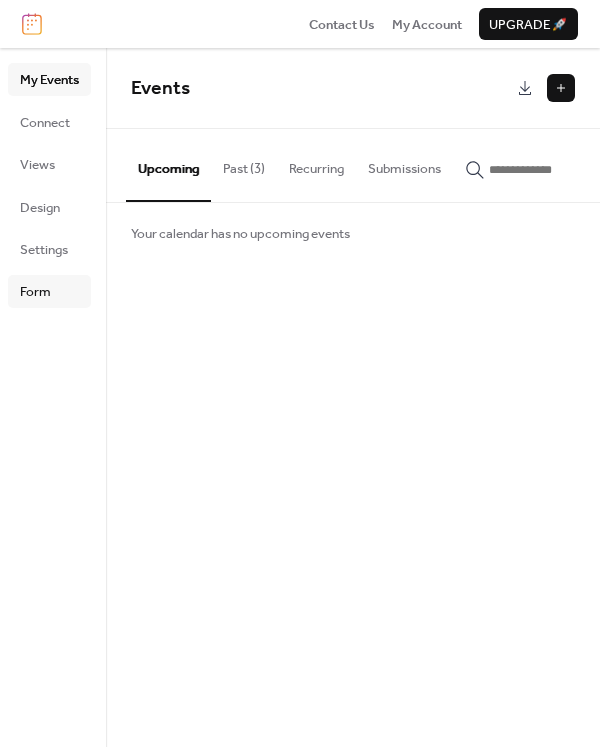 click on "Form" at bounding box center [49, 291] 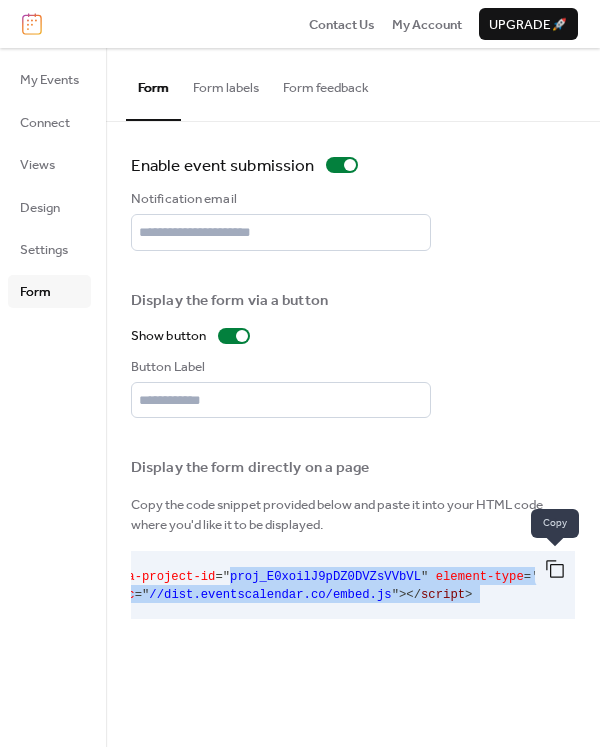 scroll, scrollTop: 0, scrollLeft: 301, axis: horizontal 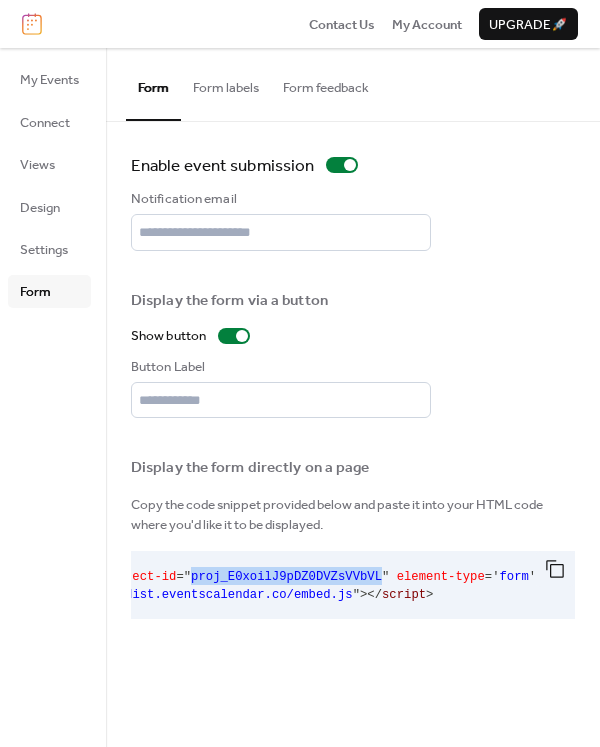 drag, startPoint x: 465, startPoint y: 577, endPoint x: 338, endPoint y: 581, distance: 127.06297 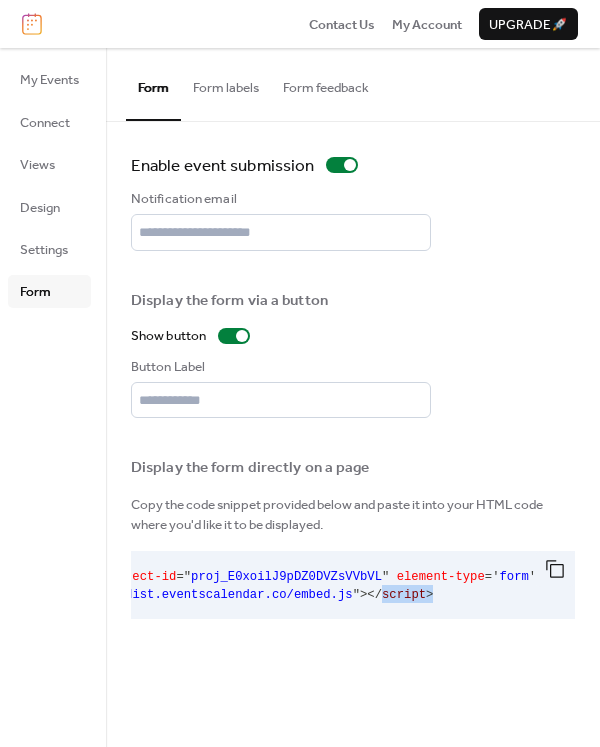 drag, startPoint x: 398, startPoint y: 623, endPoint x: 339, endPoint y: 629, distance: 59.3043 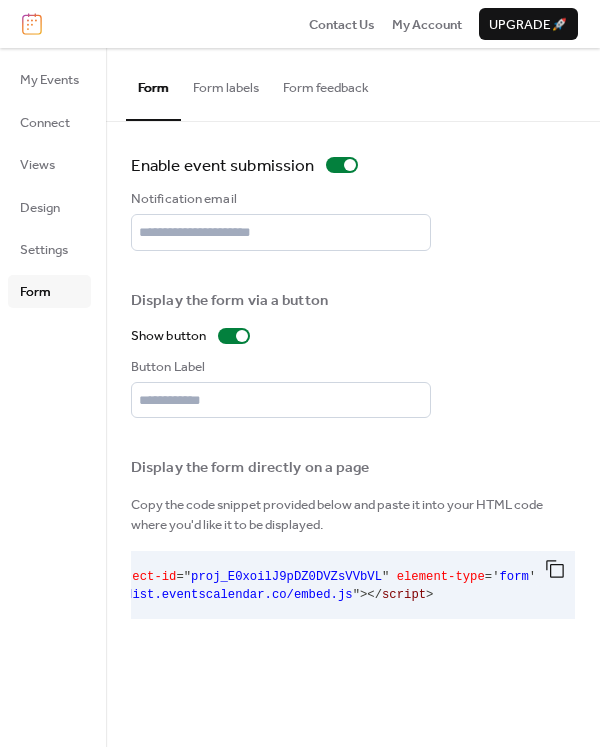 click on "**********" at bounding box center (353, 397) 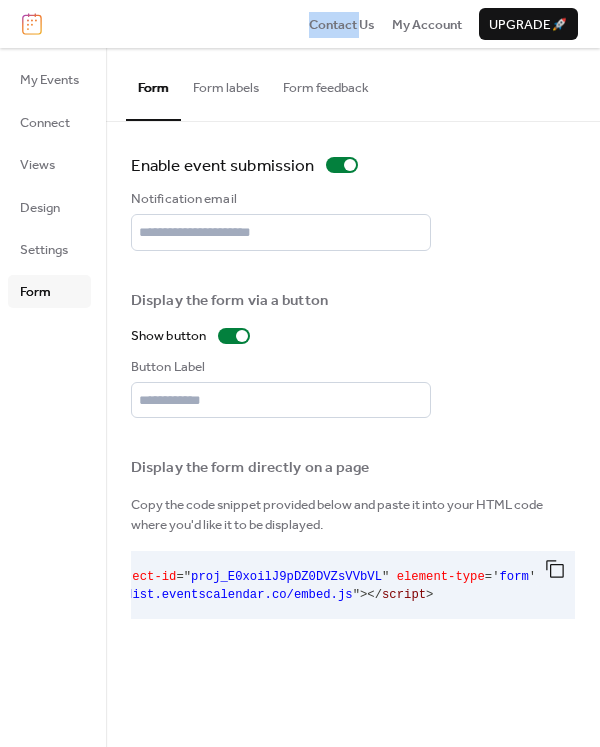 click on "Contact Us My Account Upgrade  🚀" at bounding box center [300, 24] 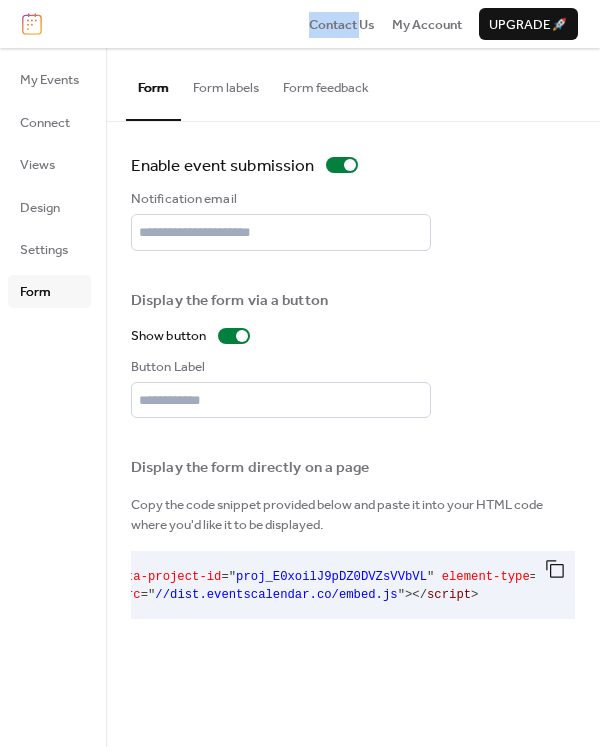 scroll, scrollTop: 0, scrollLeft: 249, axis: horizontal 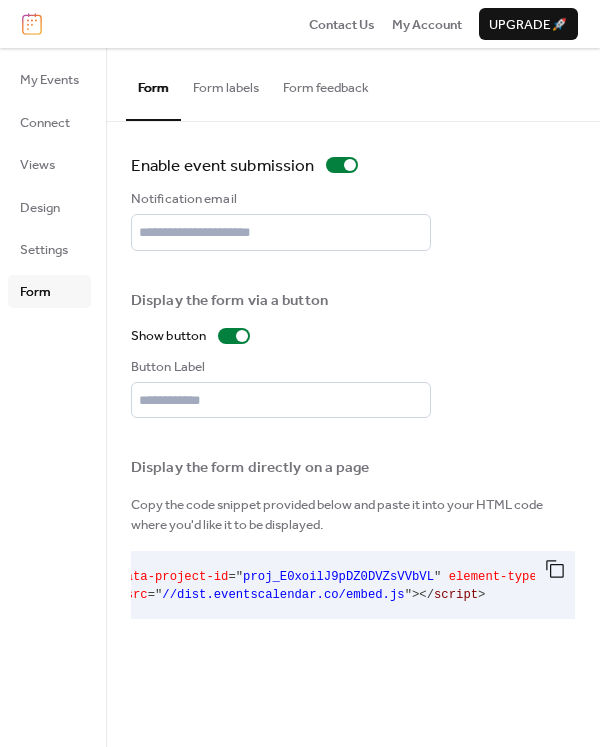 click on "proj_E0xoilJ9pDZ0DVZsVVbVL" at bounding box center [338, 577] 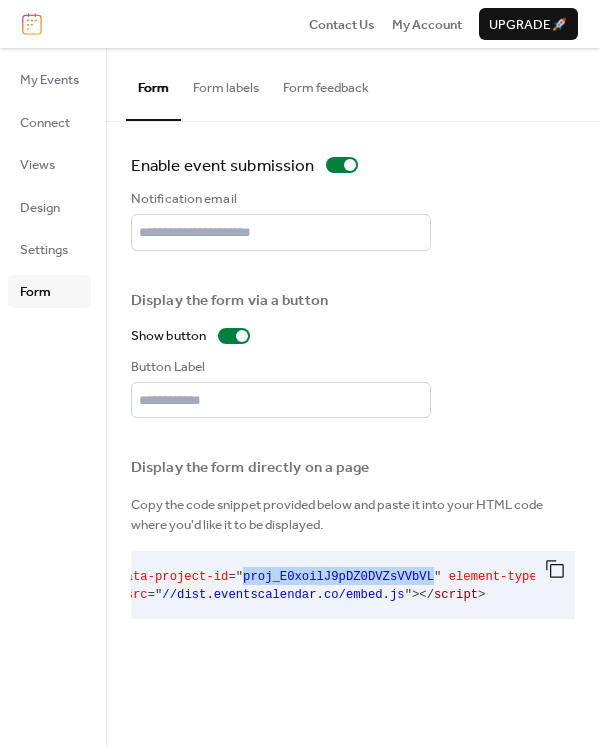 click on "proj_E0xoilJ9pDZ0DVZsVVbVL" at bounding box center (338, 577) 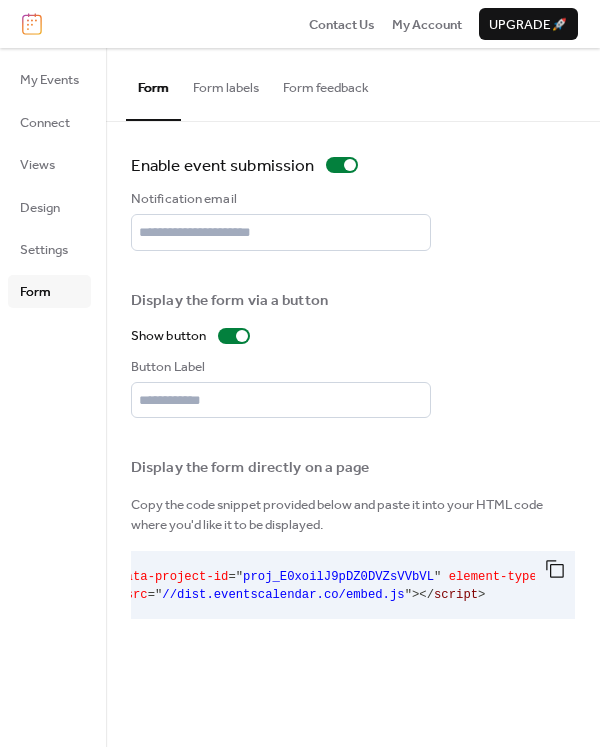 click on "Copy the code snippet provided below and paste it into your HTML code where you'd like it to be displayed." at bounding box center (353, 515) 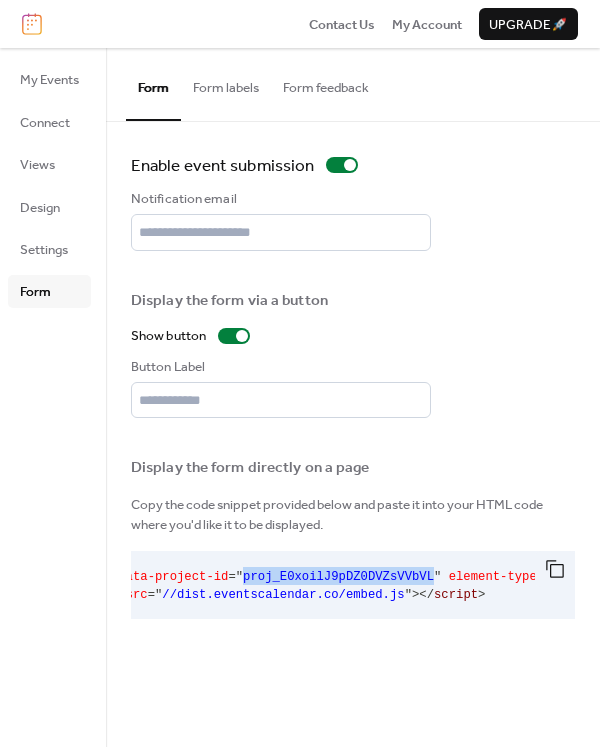 click on "proj_E0xoilJ9pDZ0DVZsVVbVL" at bounding box center (338, 577) 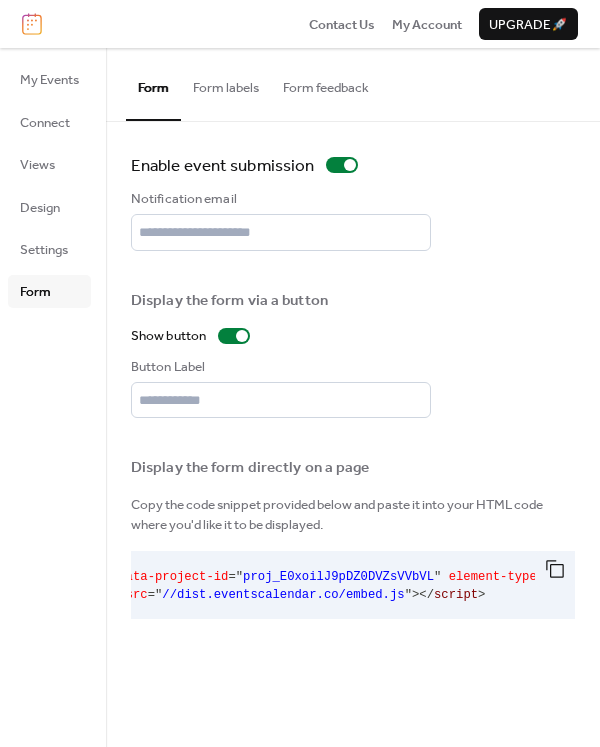 click on "Notification email" at bounding box center (353, 220) 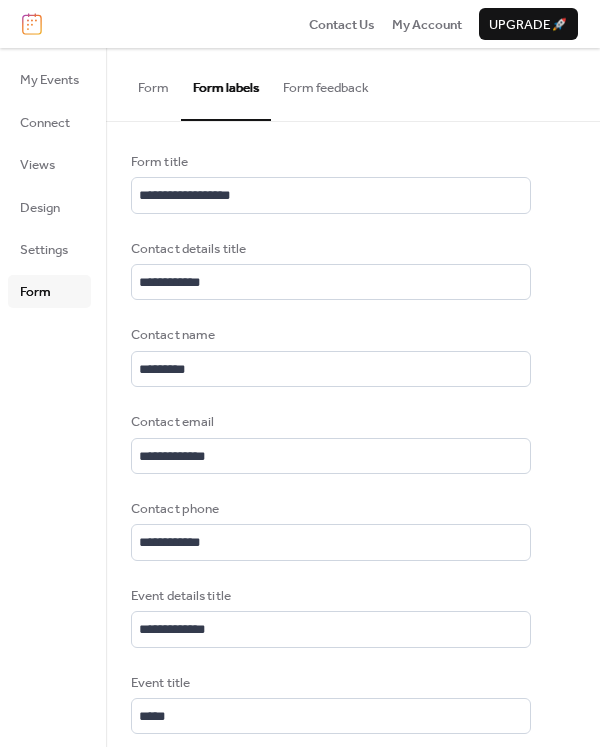 click on "Form feedback" at bounding box center [326, 83] 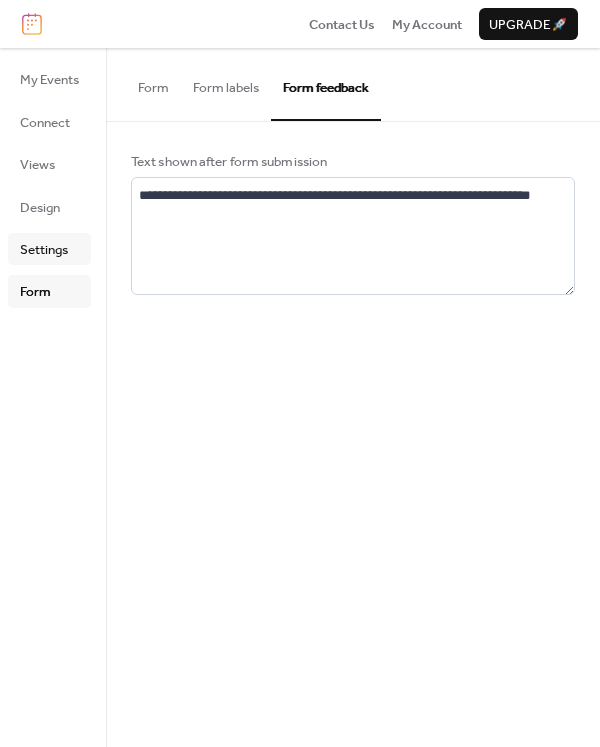 click on "Settings" at bounding box center [44, 250] 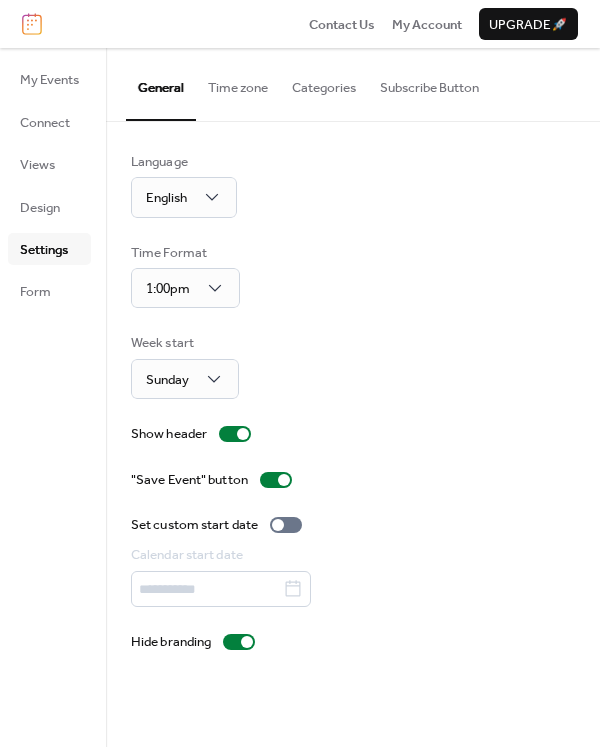 click on "Time zone" at bounding box center (238, 83) 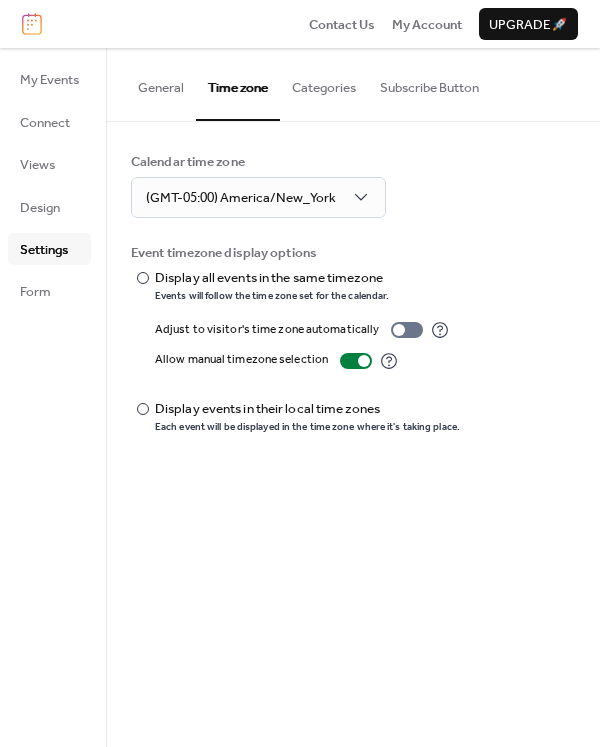 click on "Categories" at bounding box center (324, 83) 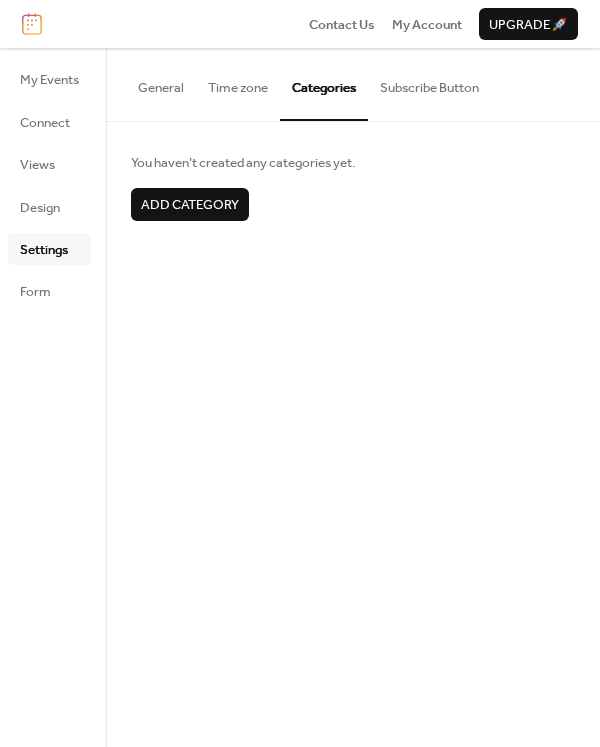 click on "Subscribe Button" at bounding box center (429, 83) 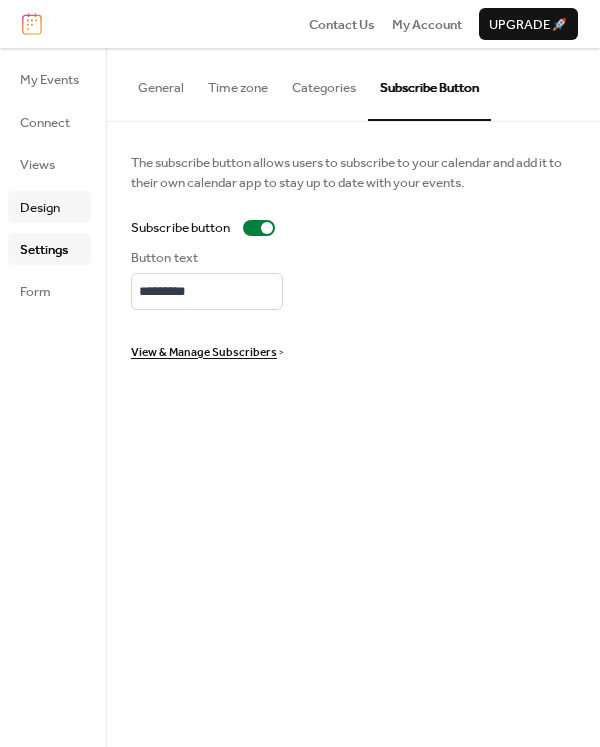 click on "Design" at bounding box center [40, 208] 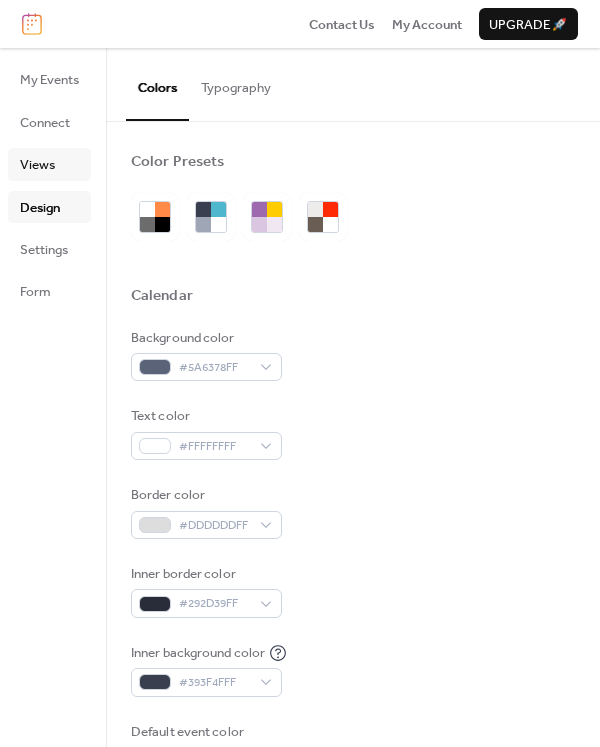click on "Views" at bounding box center (49, 164) 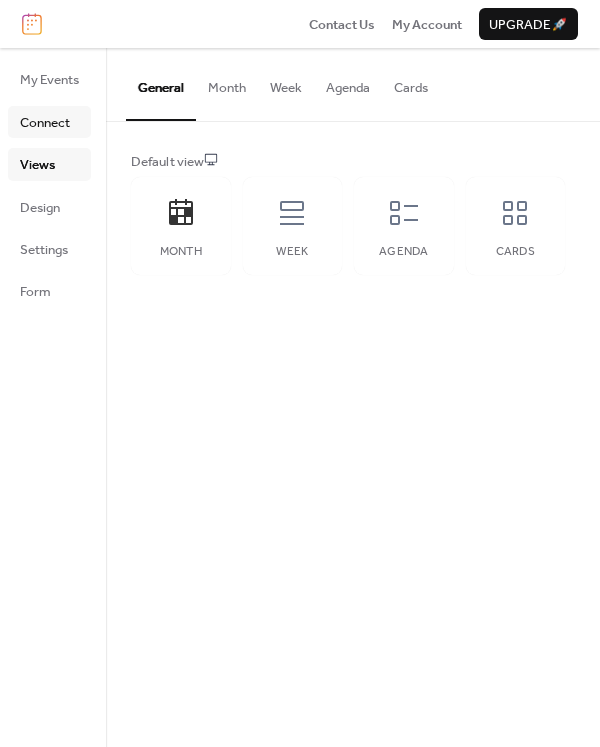 click on "Connect" at bounding box center (45, 123) 